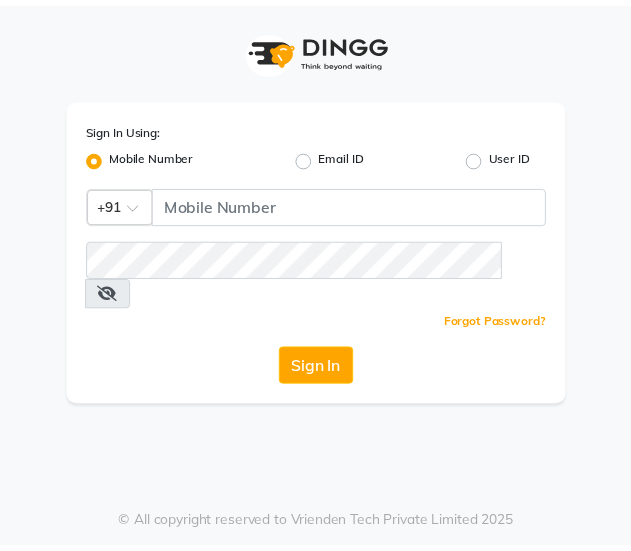 scroll, scrollTop: 0, scrollLeft: 0, axis: both 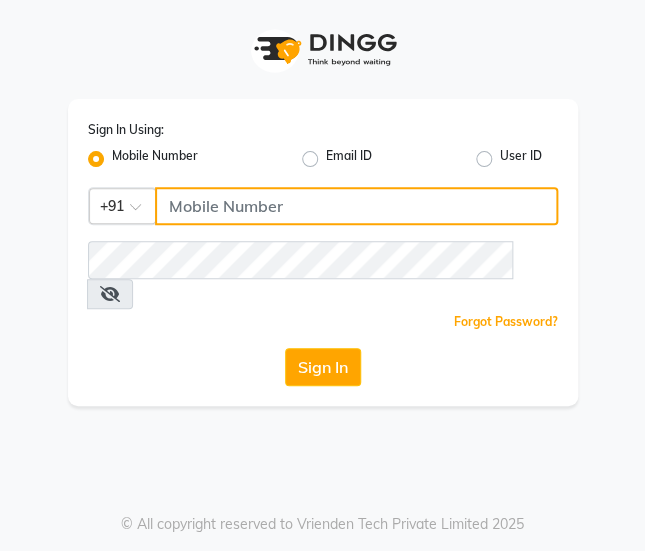 click 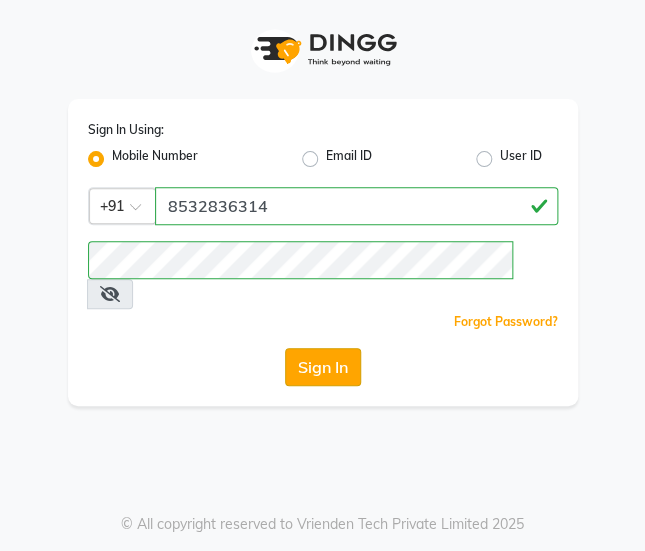 click on "Sign In" 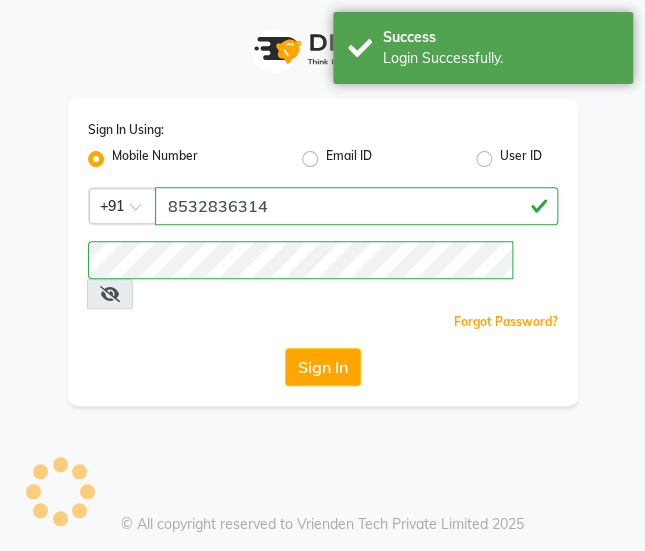 select on "service" 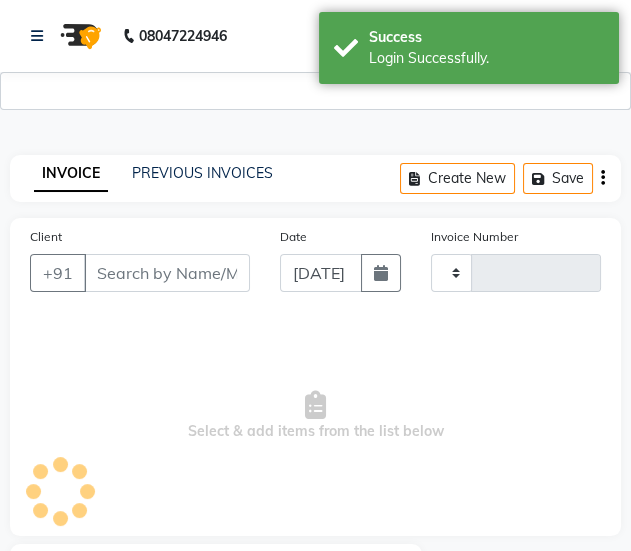 select on "1748" 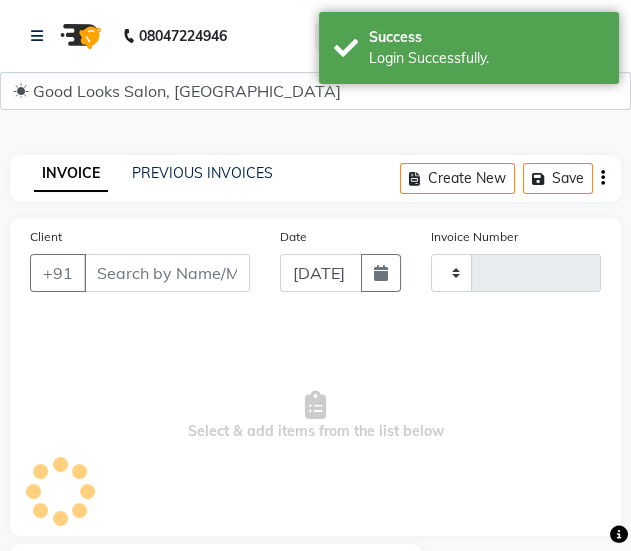 select on "en" 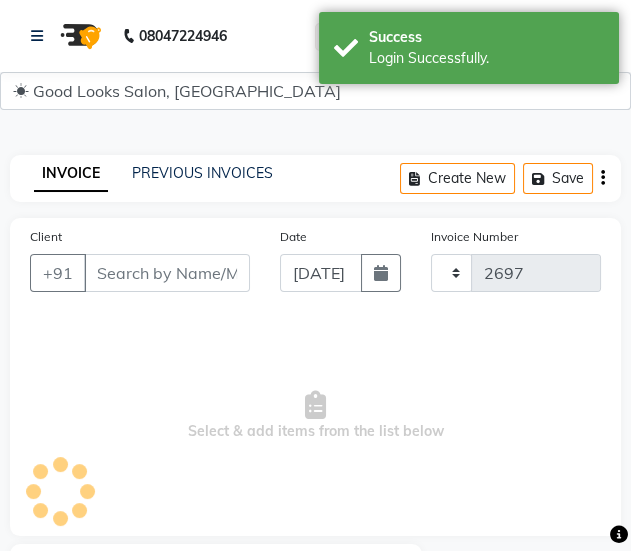 select on "4230" 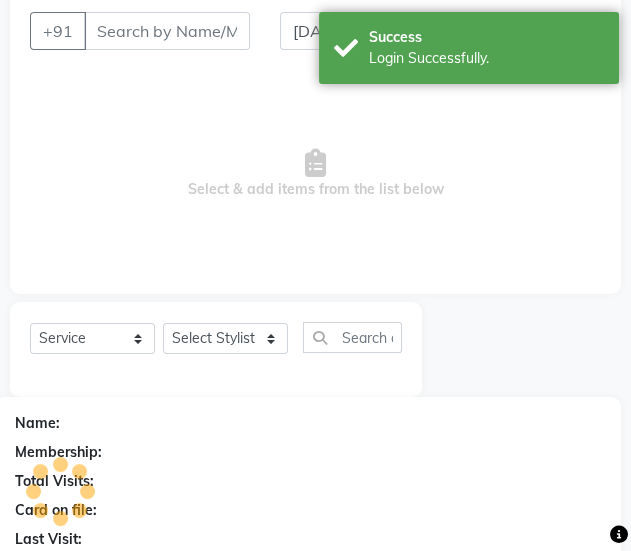 scroll, scrollTop: 0, scrollLeft: 0, axis: both 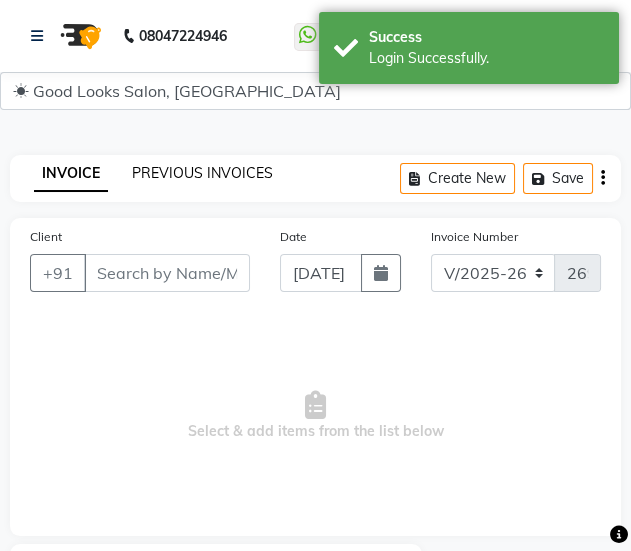 click on "PREVIOUS INVOICES" 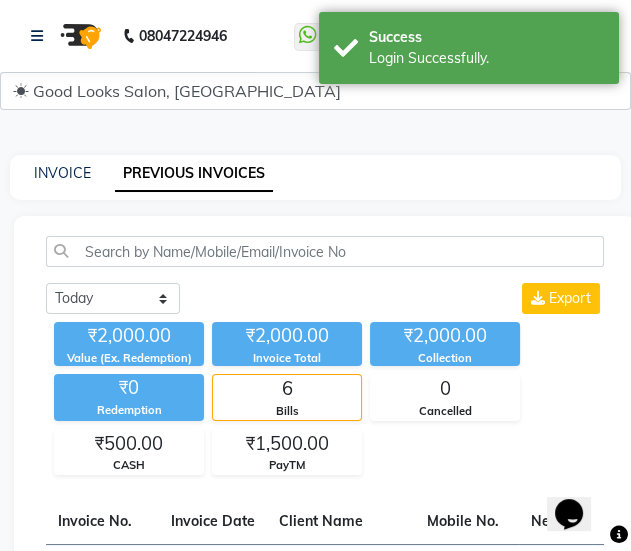 scroll, scrollTop: 0, scrollLeft: 0, axis: both 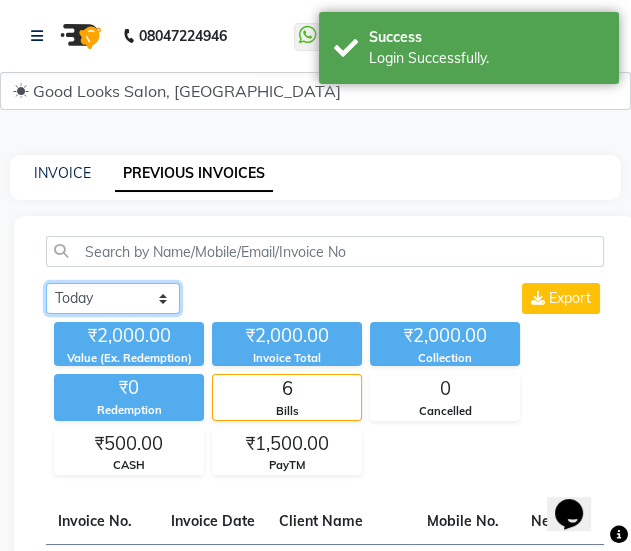 click on "[DATE] [DATE] Custom Range" 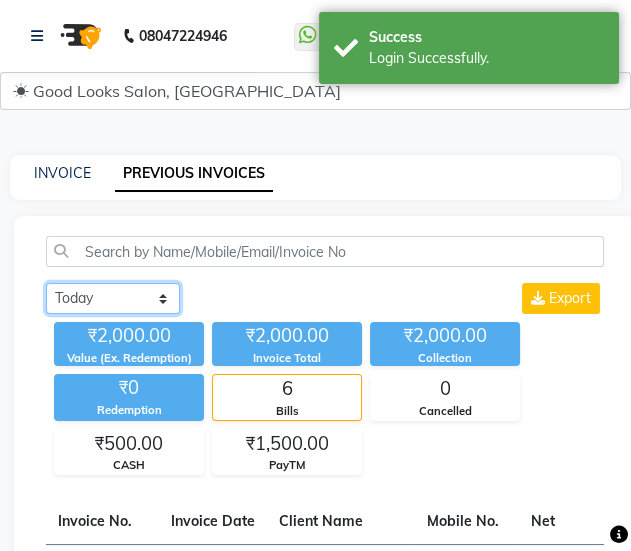 select on "range" 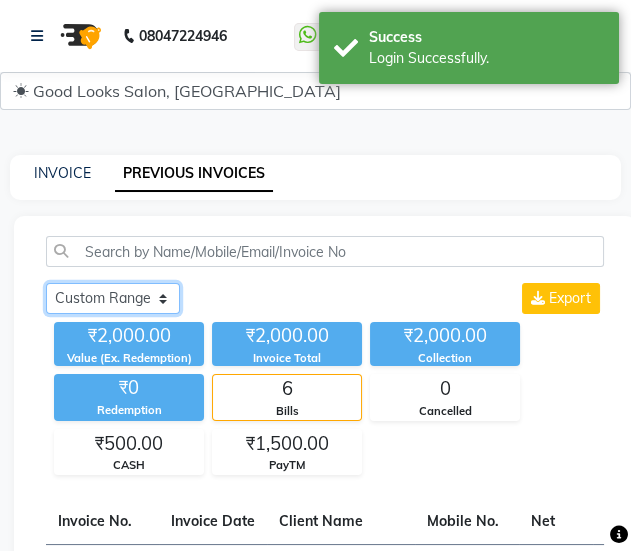 click on "[DATE] [DATE] Custom Range" 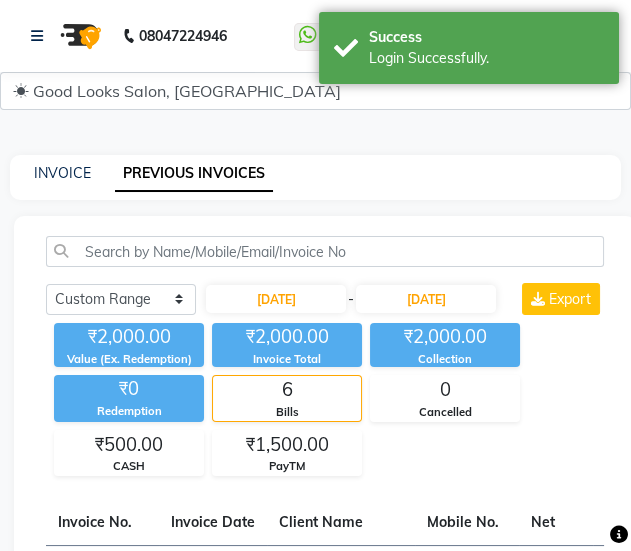click on "[DATE] - [DATE]" 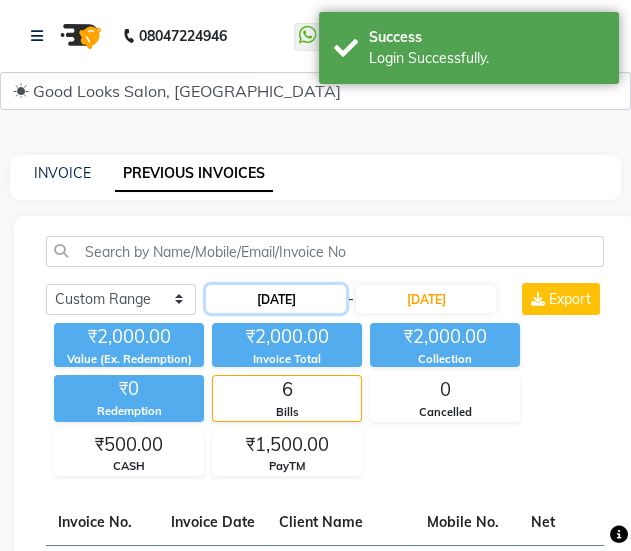 click on "[DATE]" 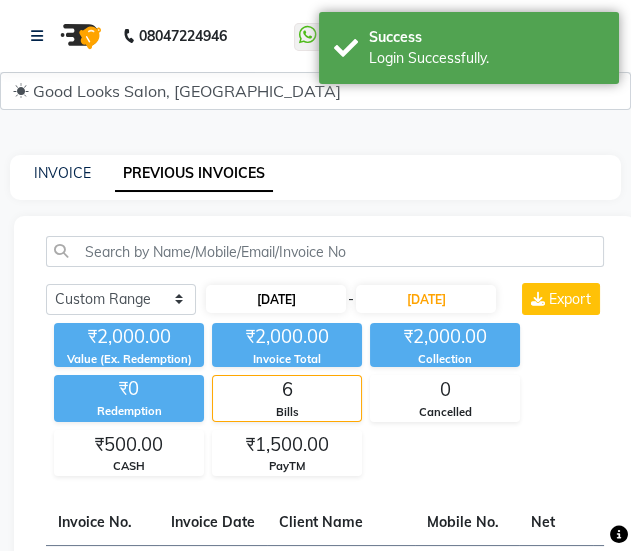 select on "7" 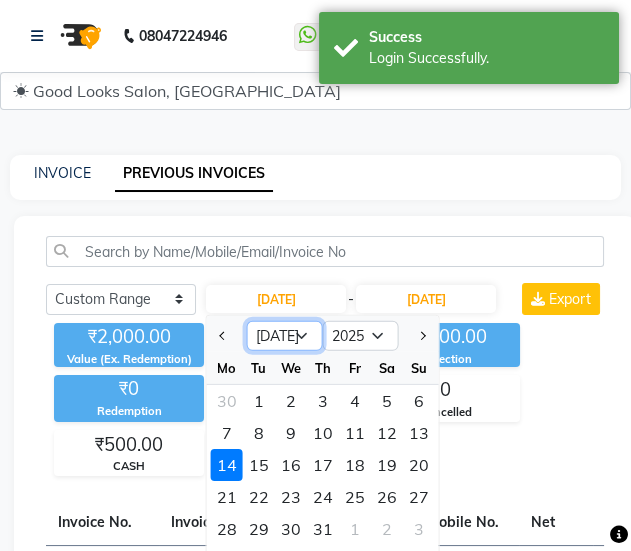 click on "Jan Feb Mar Apr May Jun [DATE] Aug Sep Oct Nov Dec" 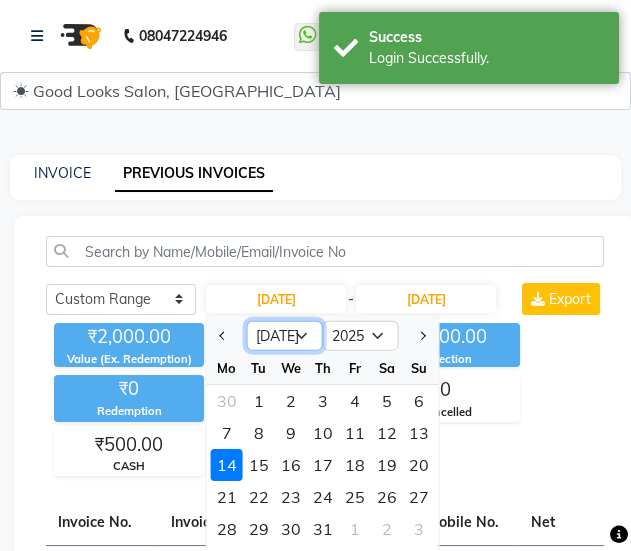 select on "1" 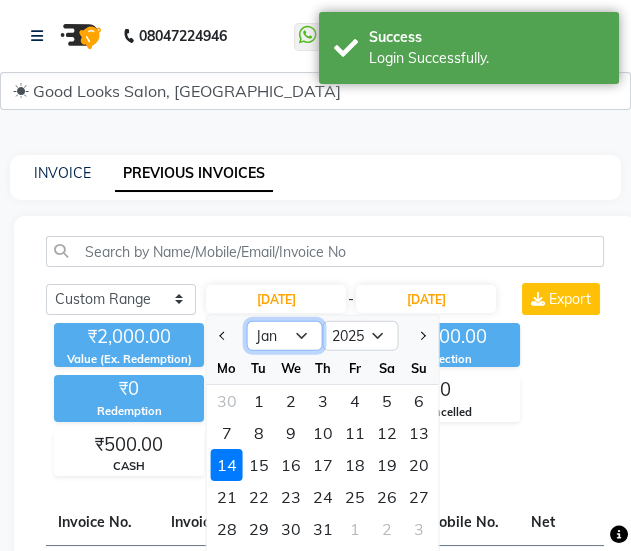 click on "Jan Feb Mar Apr May Jun [DATE] Aug Sep Oct Nov Dec" 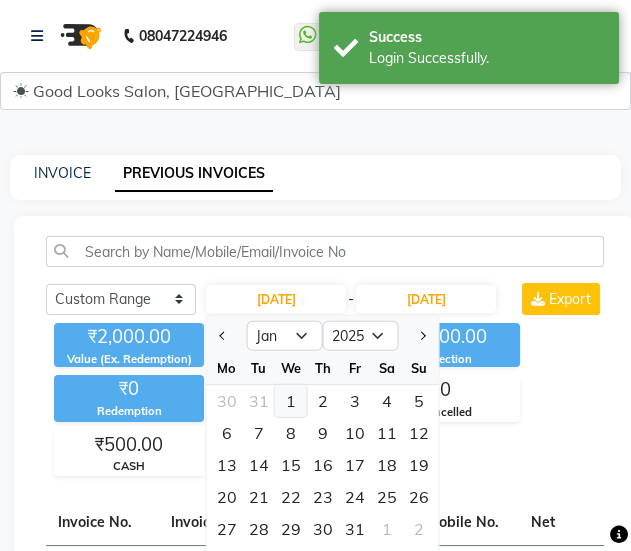 click on "1" 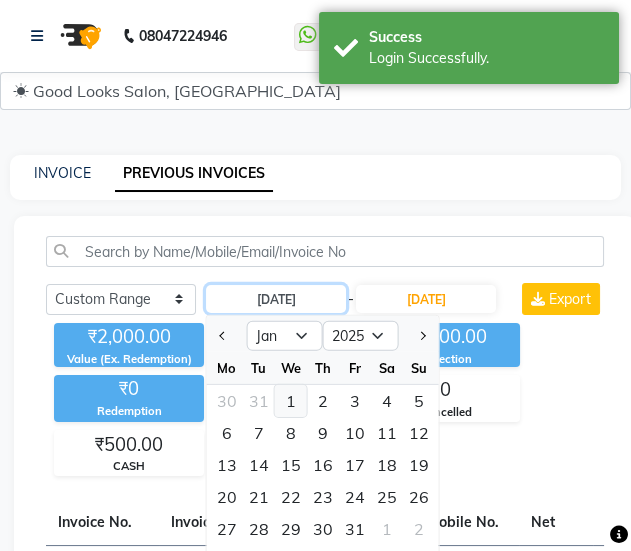 type on "[DATE]" 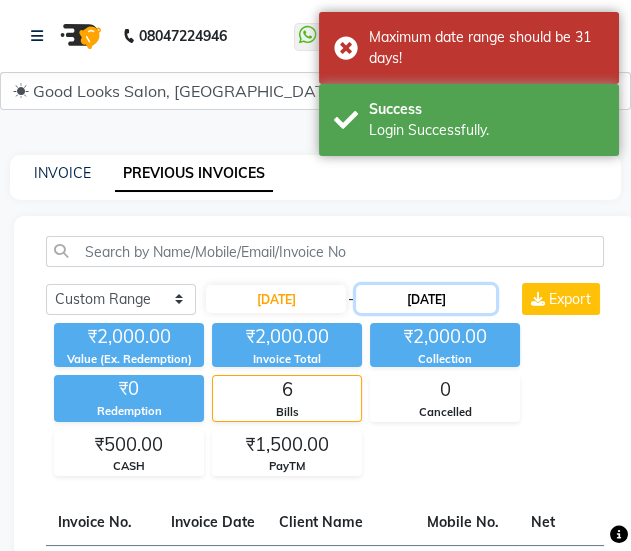 click on "[DATE]" 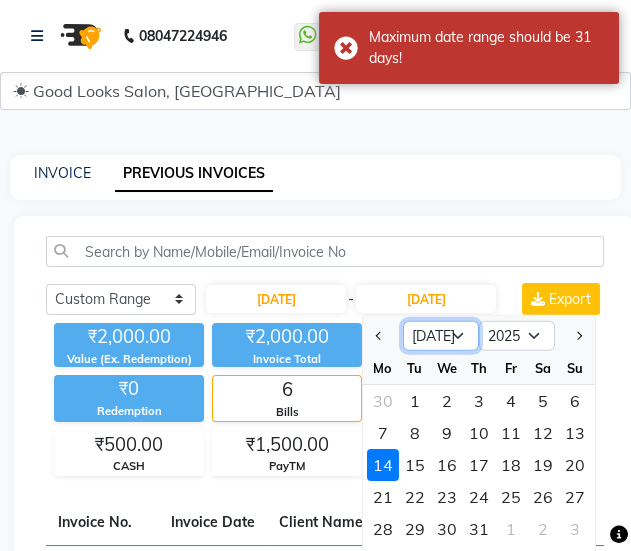 click on "Jan Feb Mar Apr May Jun [DATE] Aug Sep Oct Nov Dec" 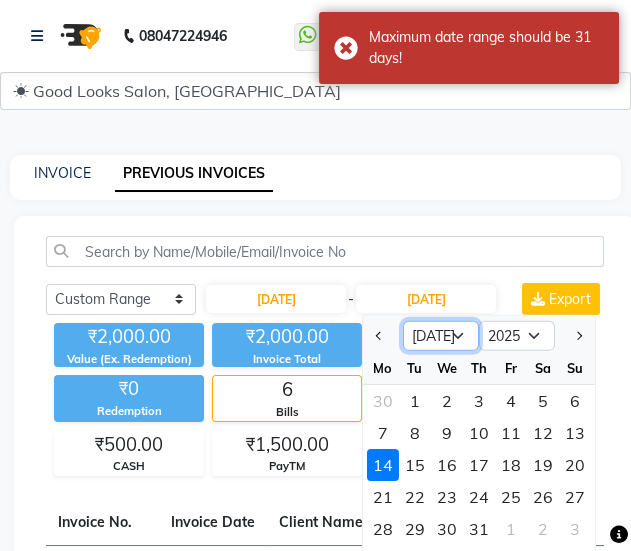 select on "1" 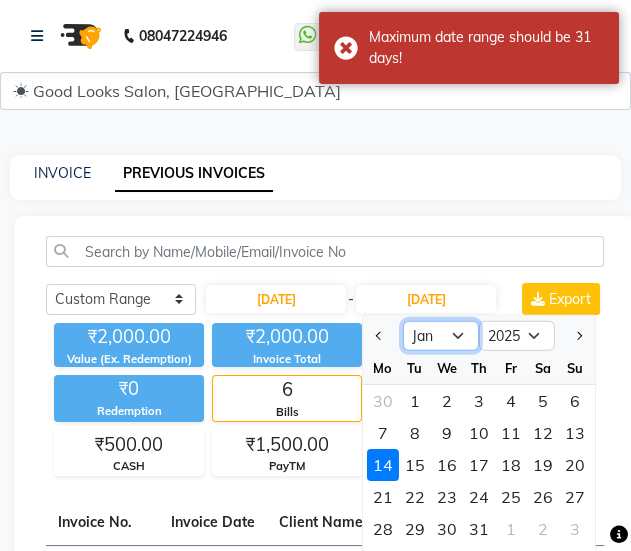 click on "Jan Feb Mar Apr May Jun [DATE] Aug Sep Oct Nov Dec" 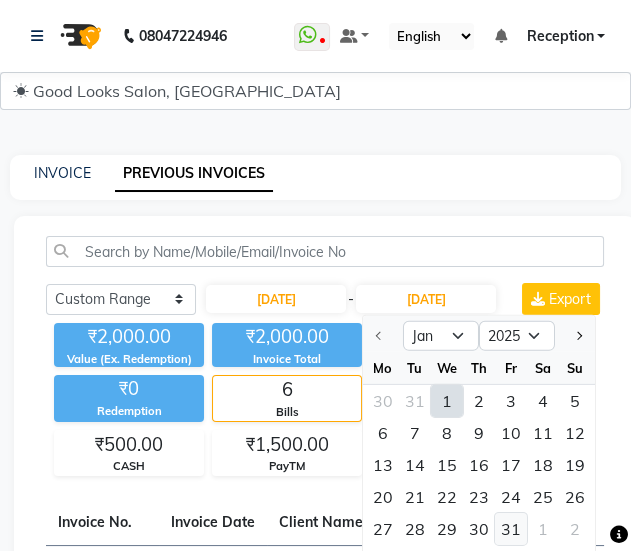 click on "31" 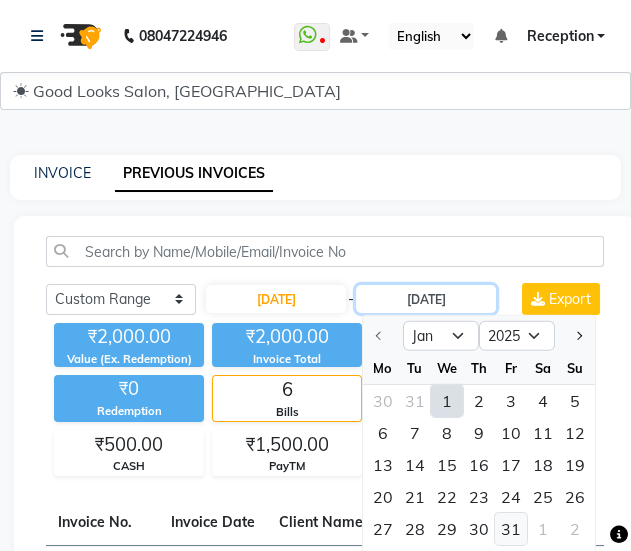type on "[DATE]" 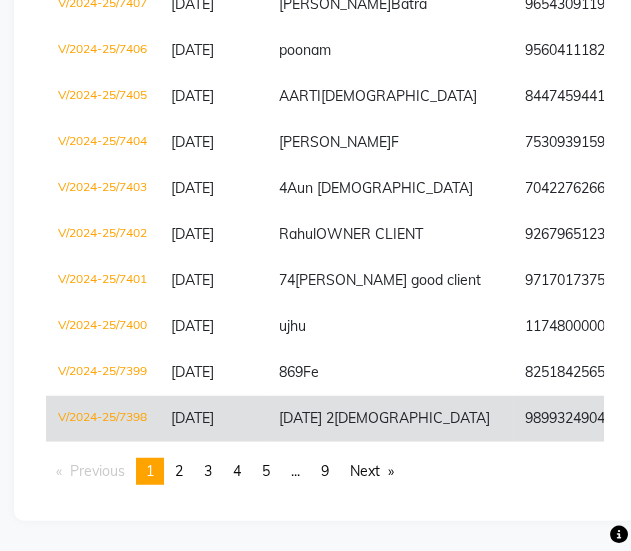 scroll, scrollTop: 5358, scrollLeft: 0, axis: vertical 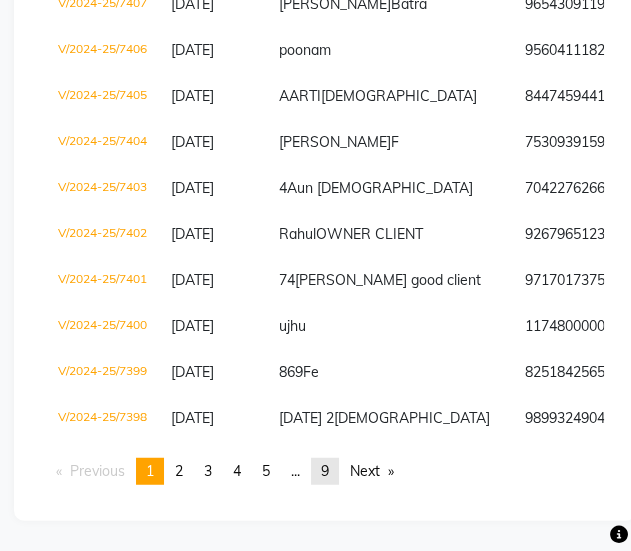 drag, startPoint x: 340, startPoint y: 447, endPoint x: 328, endPoint y: 468, distance: 24.186773 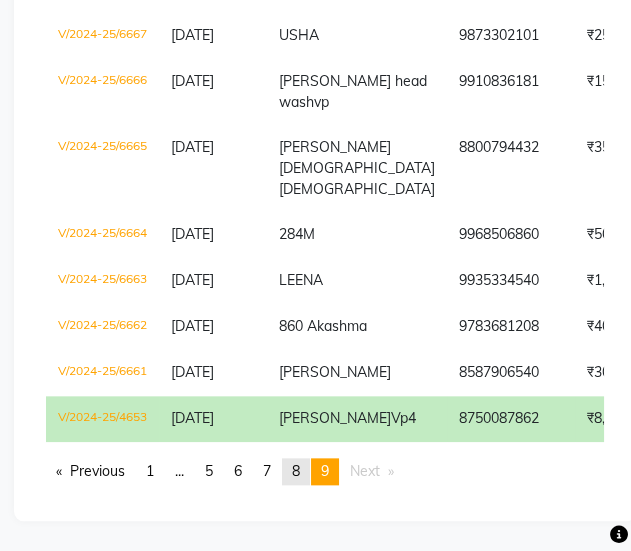 click on "page  8" at bounding box center (296, 471) 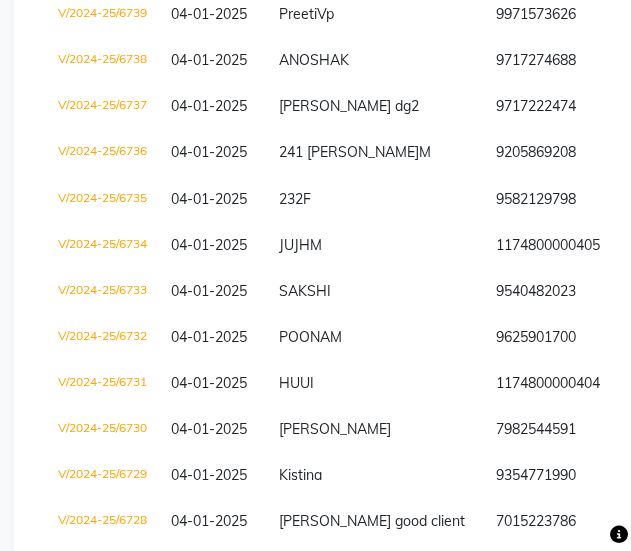 scroll, scrollTop: 3333, scrollLeft: 0, axis: vertical 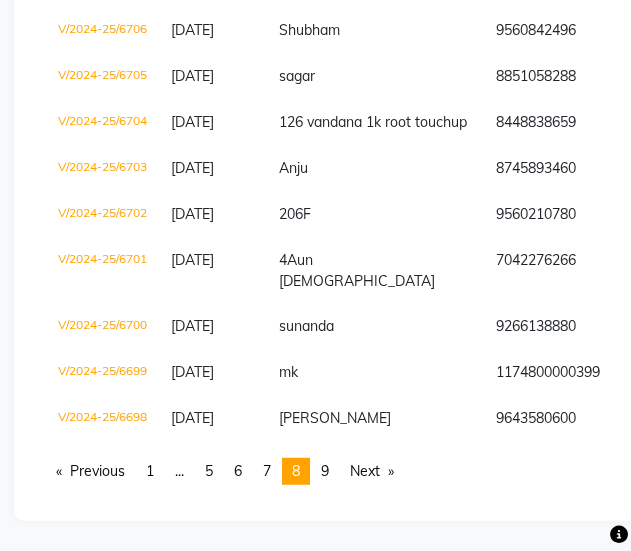 click on "[DATE] [DATE] Custom Range [DATE] - [DATE] Export ₹7,23,469.00 Value (Ex. Redemption) ₹7,35,152.00 Invoice Total  ₹7,19,719.00 Collection ₹11,683.00 Redemption 836 Bills 1 Cancelled ₹2,27,580.00 CASH ₹37,600.00 CARD ₹4,54,539.00 PayTM ₹11,683.00 Voucher  Invoice No.   Invoice Date   Client Name   Mobile No.   Net   Tax   Fee   Round Off   Total   Tip   Current Due   Last Payment Date   Payment Amount   Payment Methods   Cancel Reason   Status   V/2024-25/6797  [DATE] [PERSON_NAME] 9958195925 ₹300.00 ₹0  ₹0  ₹0 ₹300.00 ₹0 ₹0 [DATE] ₹300.00  PayTM - PAID  V/2024-25/6796  [DATE] [PERSON_NAME]   9818790391 ₹5,000.00 ₹0  ₹0  ₹0 ₹5,000.00 ₹0 ₹0 [DATE] ₹5,000.00  PayTM,  CASH - PAID  V/2024-25/6795  [DATE] Palavi   8851240252 ₹400.00 ₹0  ₹0  ₹0 ₹400.00 ₹0 ₹0 [DATE] ₹400.00  PayTM - PAID  V/2024-25/6794  [DATE] 38  F 9891028061 ₹7,000.00 ₹0  ₹0  ₹0 ₹7,000.00 ₹0 ₹0 [DATE] ₹7,000.00  PayTM - PAID [DATE]" 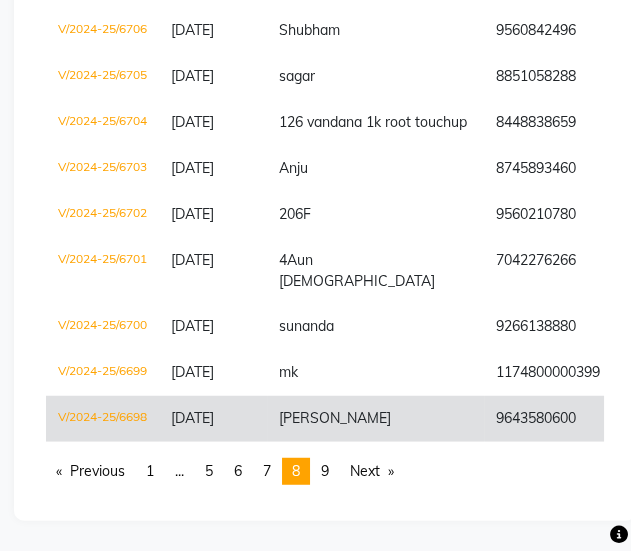 scroll, scrollTop: 5278, scrollLeft: 0, axis: vertical 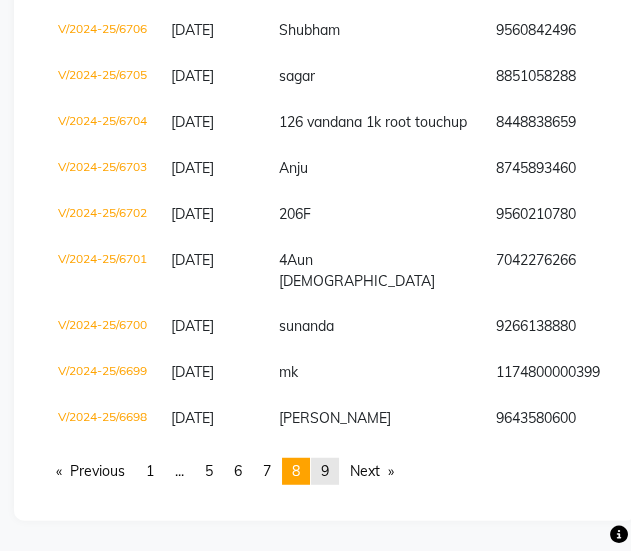 click on "9" at bounding box center [325, 471] 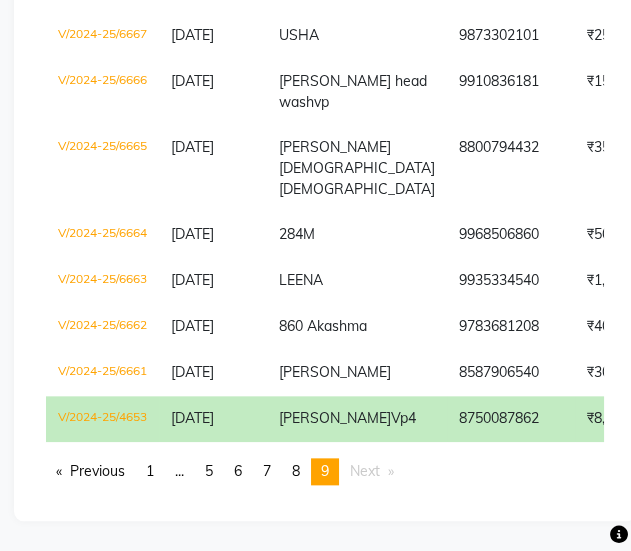 scroll, scrollTop: 170, scrollLeft: 0, axis: vertical 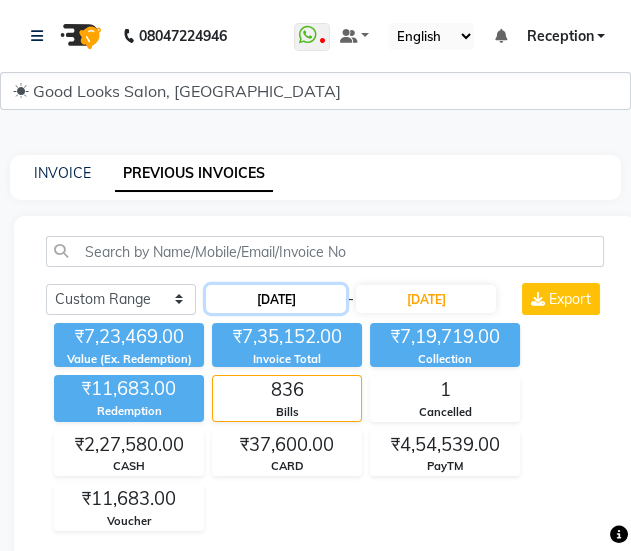 click on "[DATE]" 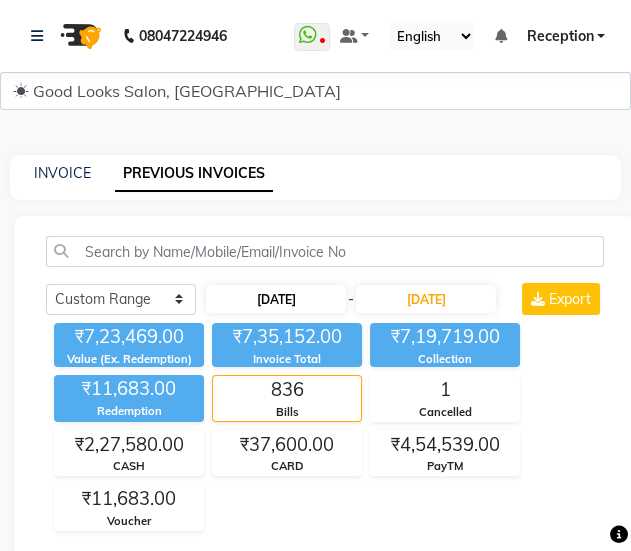 select on "2025" 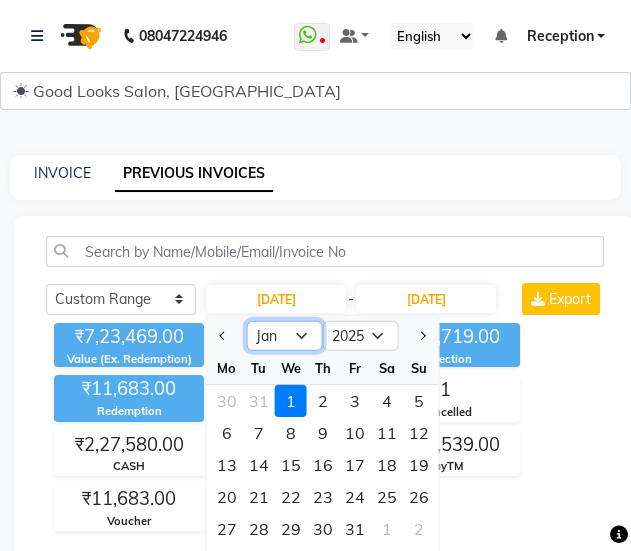 click on "Jan Feb Mar Apr May Jun [DATE] Aug Sep Oct Nov Dec" 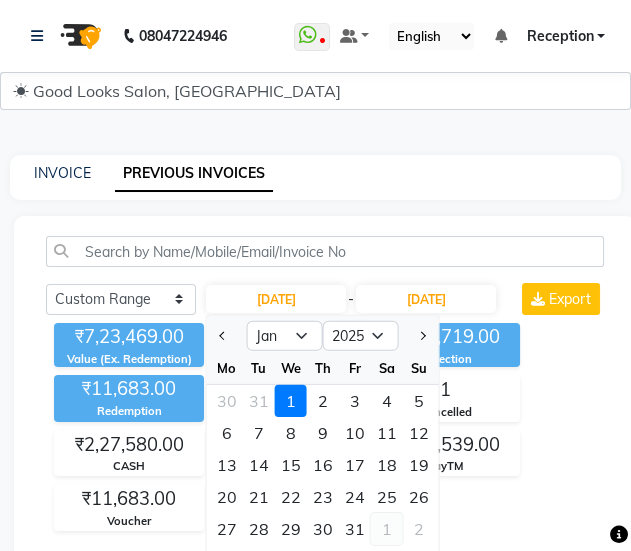 click on "1" 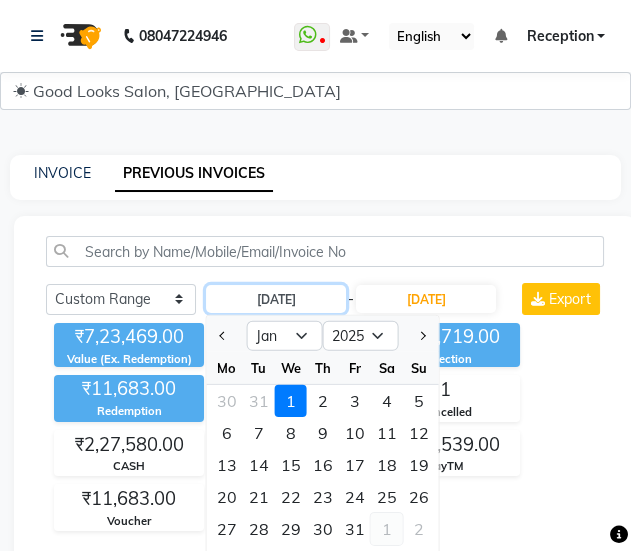 type on "[DATE]" 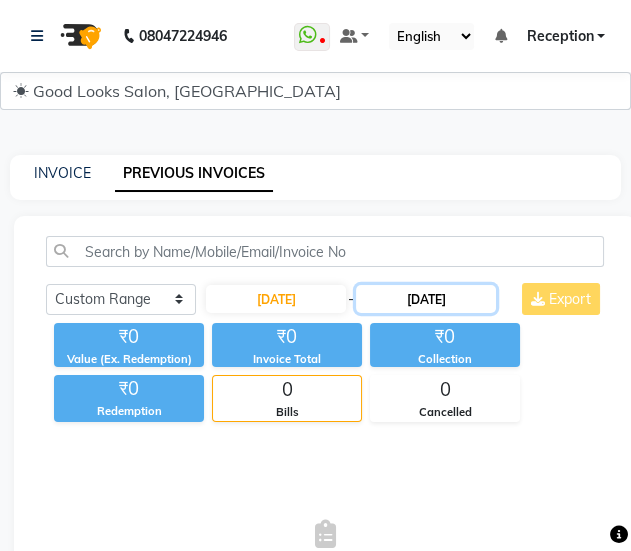 click on "[DATE]" 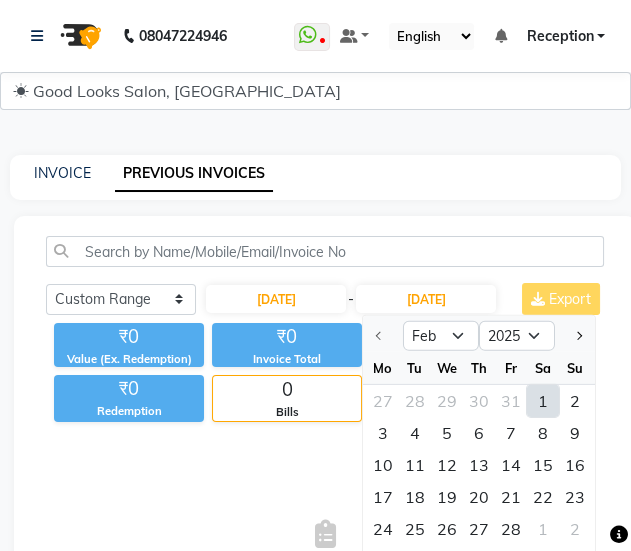 click on "28" 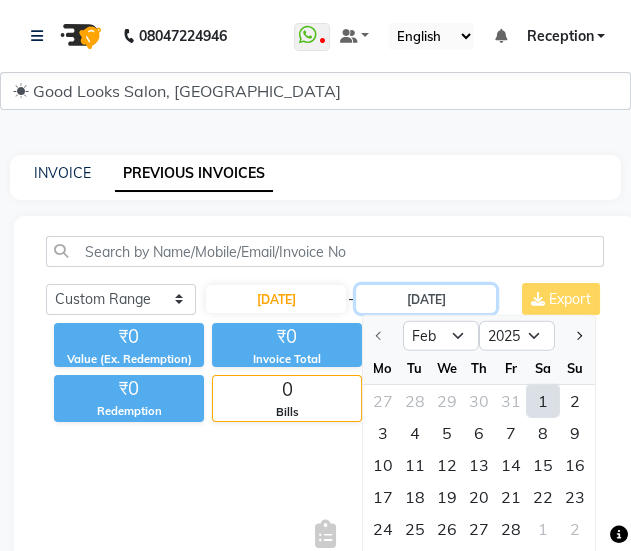 type on "[DATE]" 